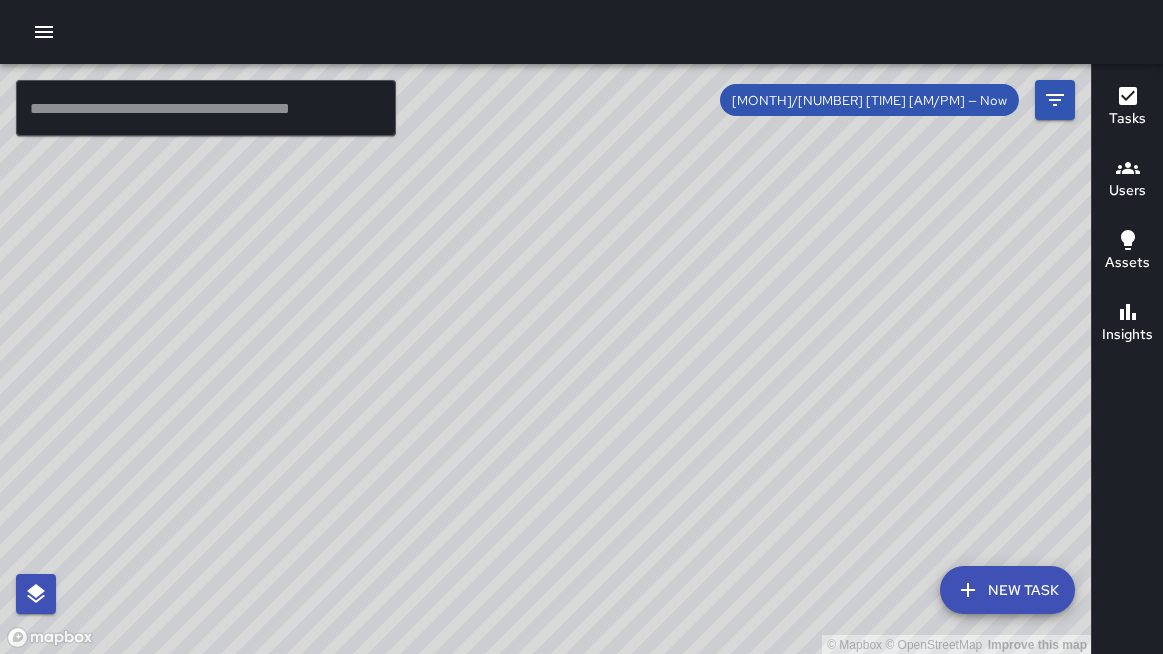 scroll, scrollTop: 0, scrollLeft: 0, axis: both 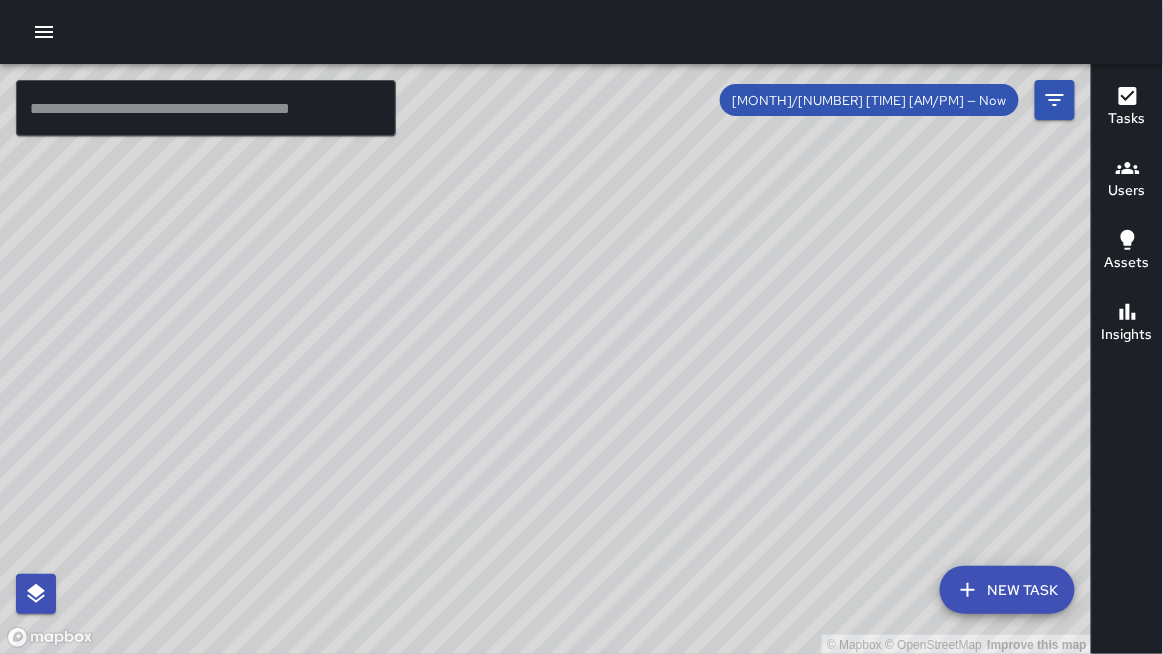 drag, startPoint x: 568, startPoint y: 159, endPoint x: 495, endPoint y: 554, distance: 401.68893 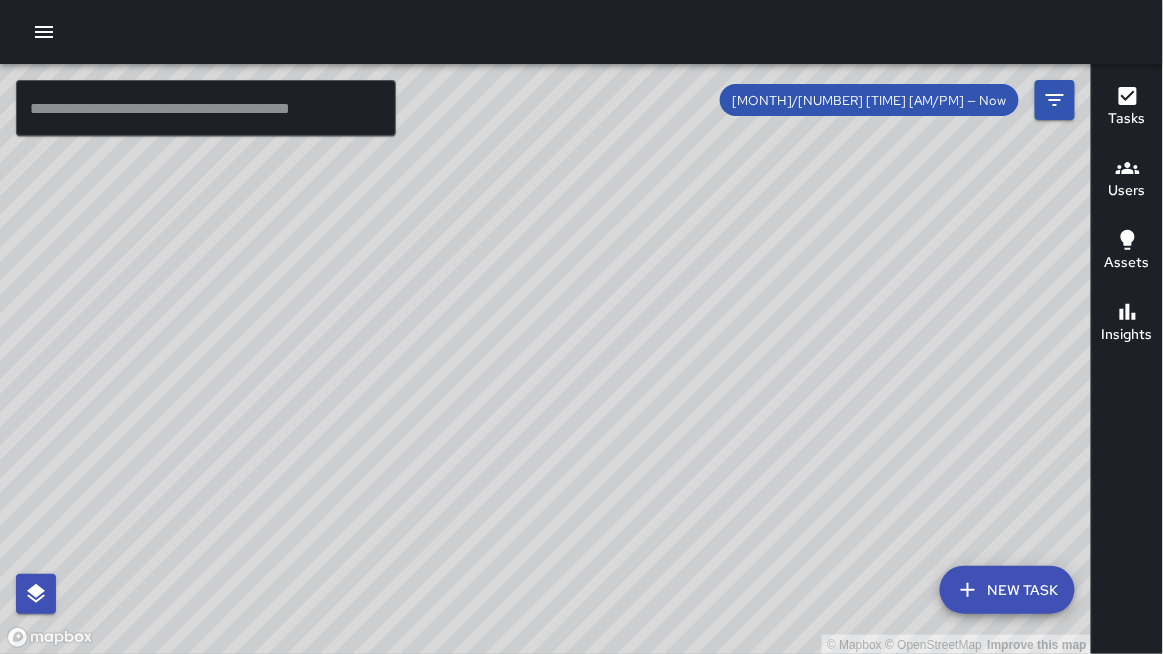 click on "© Mapbox   © OpenStreetMap   Improve this map" at bounding box center [546, 359] 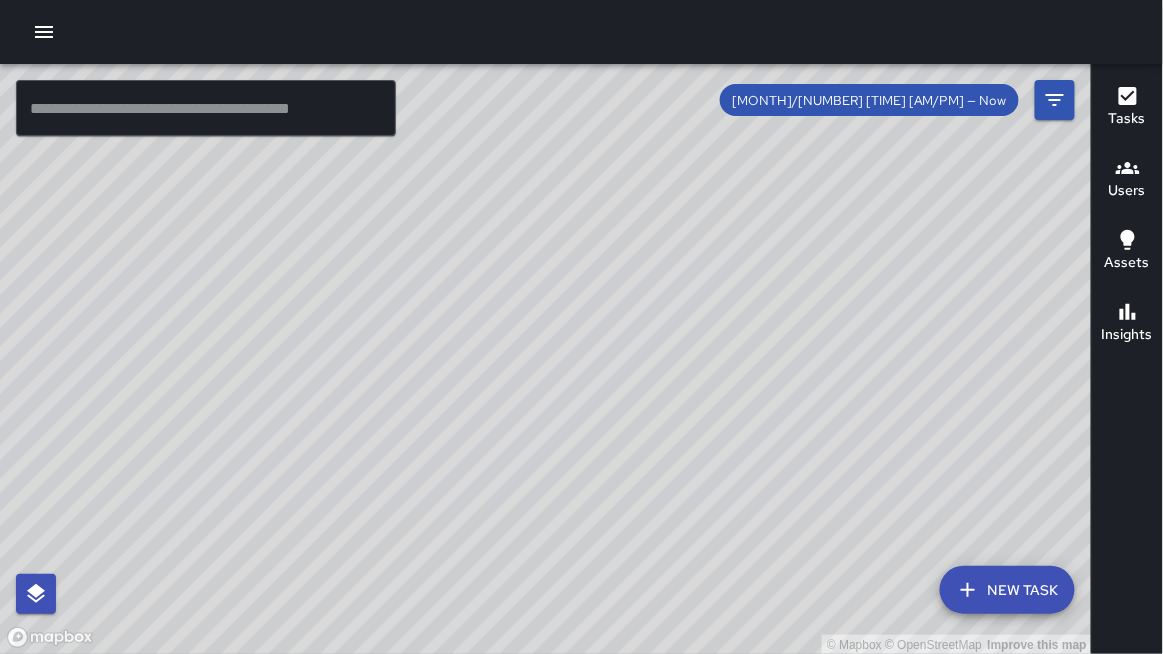 drag, startPoint x: 672, startPoint y: 335, endPoint x: 601, endPoint y: 529, distance: 206.58412 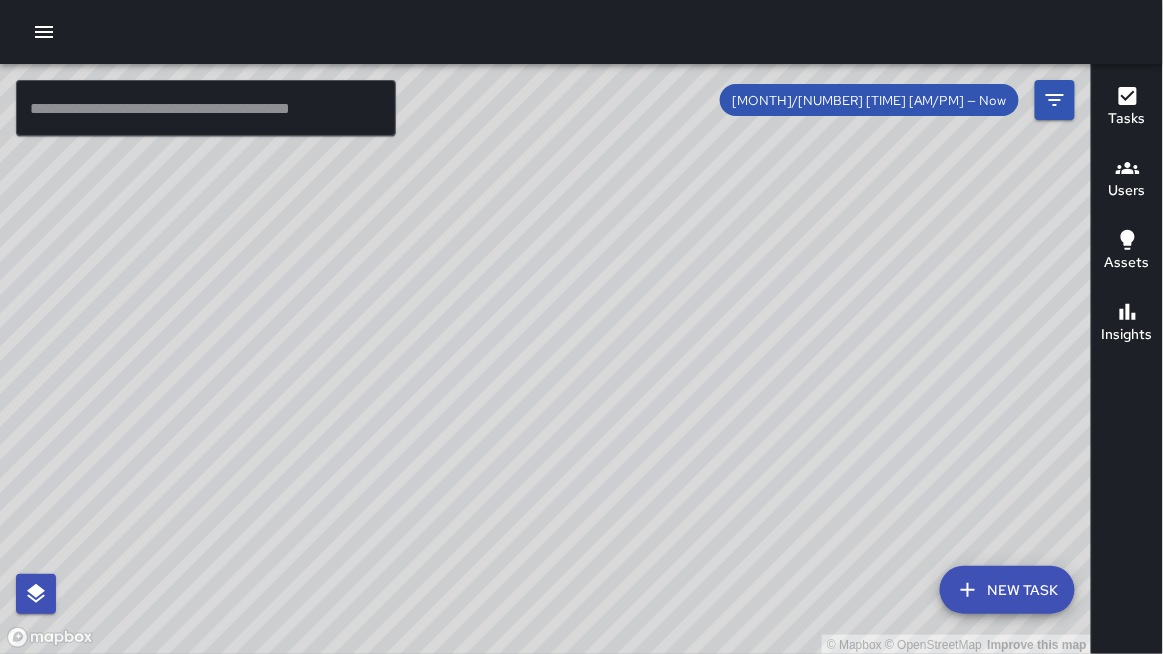 click on "© Mapbox   © OpenStreetMap   Improve this map" at bounding box center [546, 359] 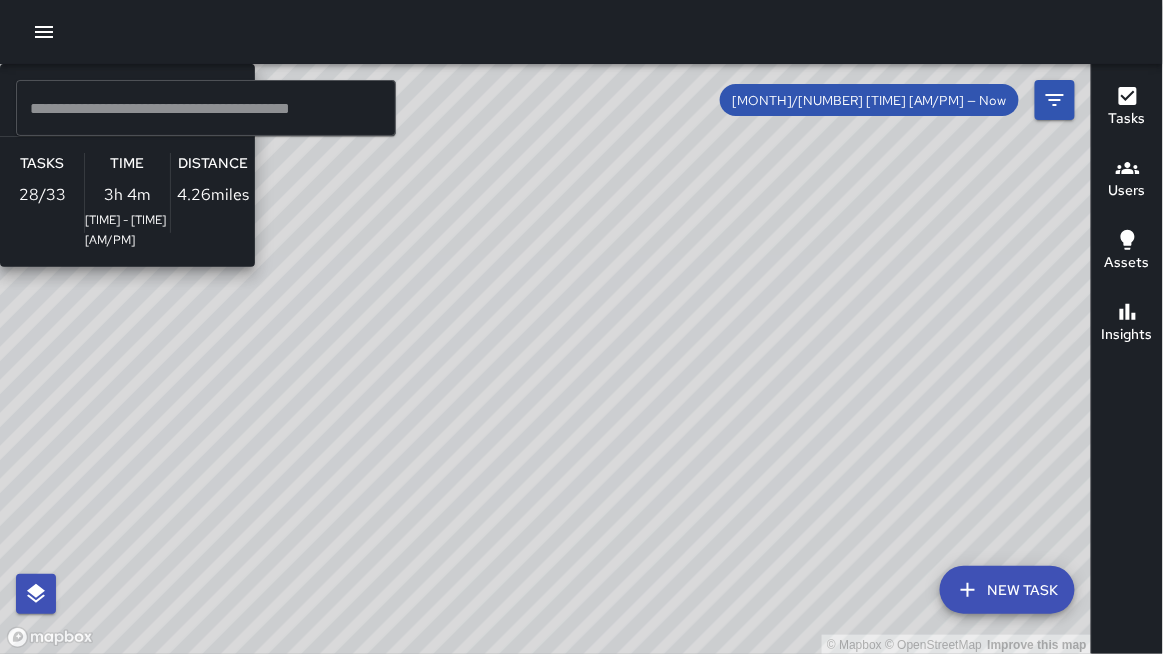 drag, startPoint x: 685, startPoint y: 173, endPoint x: 643, endPoint y: 214, distance: 58.694122 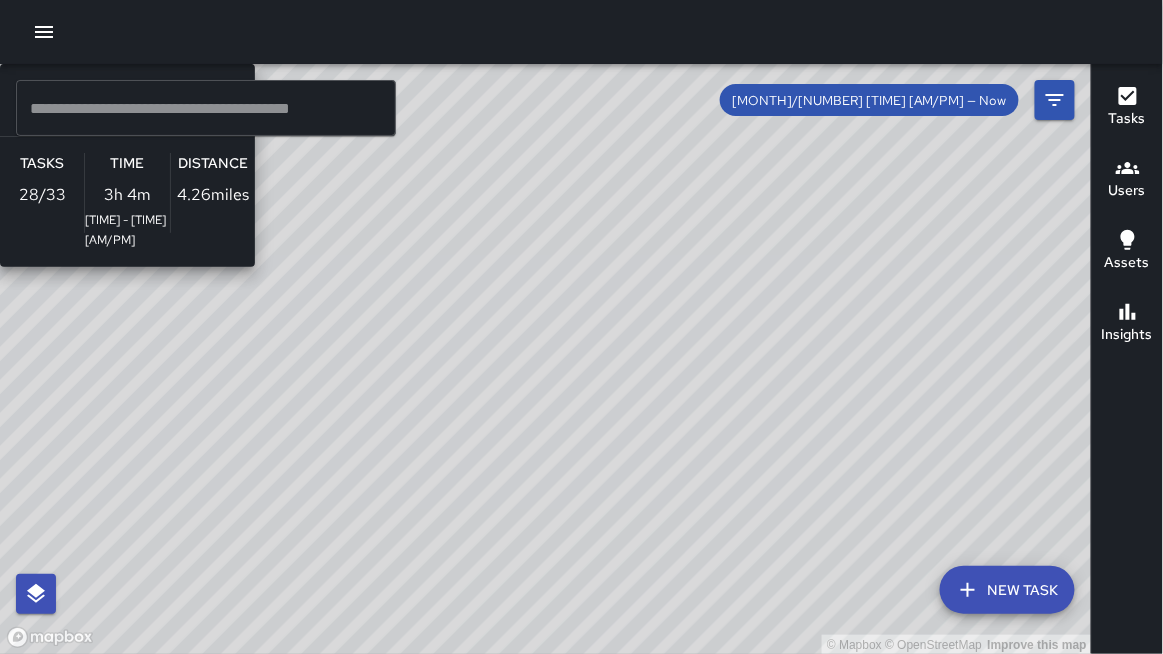 click on "© Mapbox   © OpenStreetMap   Improve this map BA Bryan Alexander Supervisor Tasks 28  /  33 Time 3h 4m 7:03 - 10:24 AM Distance 4.26  miles" at bounding box center (546, 359) 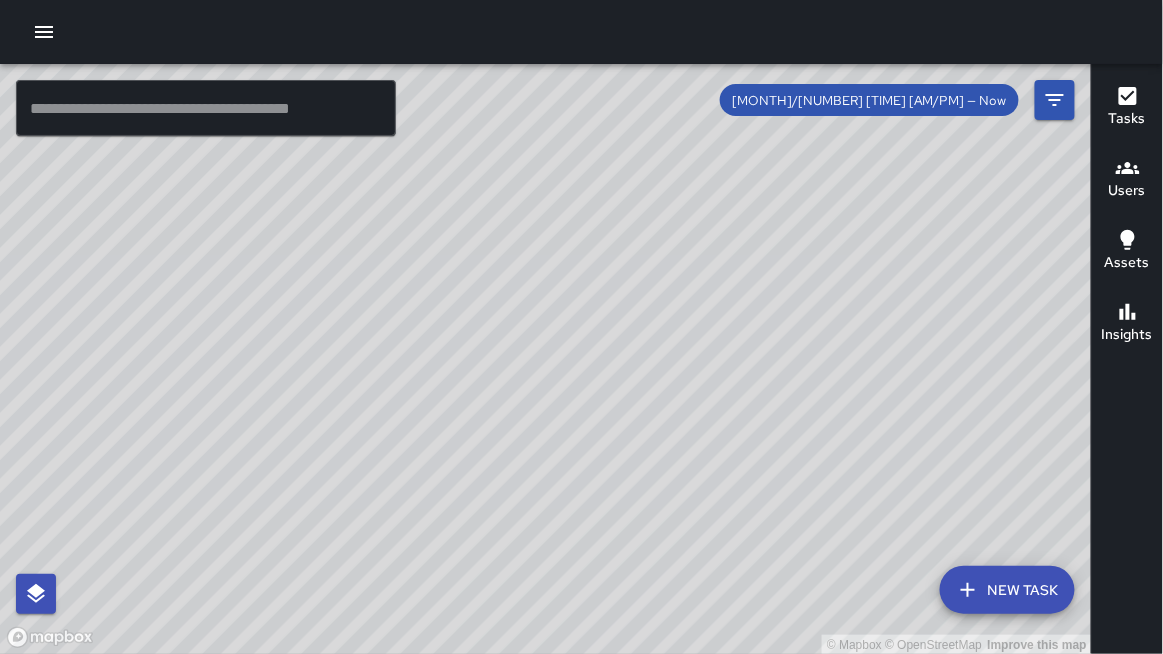 drag, startPoint x: 602, startPoint y: 377, endPoint x: 553, endPoint y: 396, distance: 52.554733 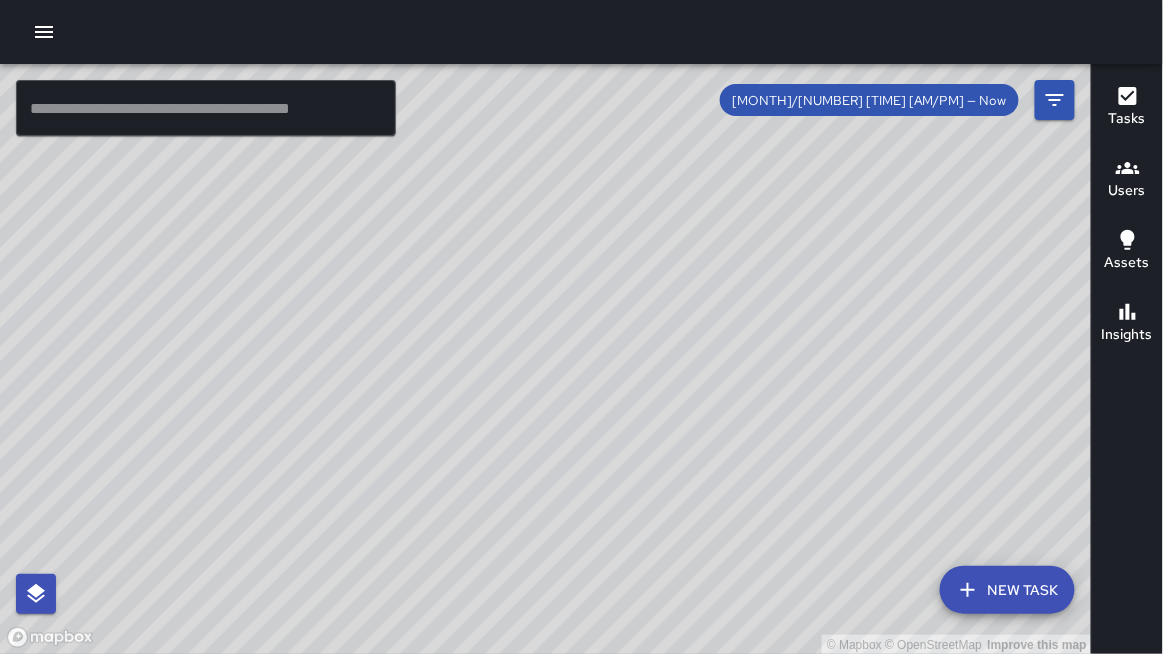 drag, startPoint x: 586, startPoint y: 258, endPoint x: 601, endPoint y: 174, distance: 85.32877 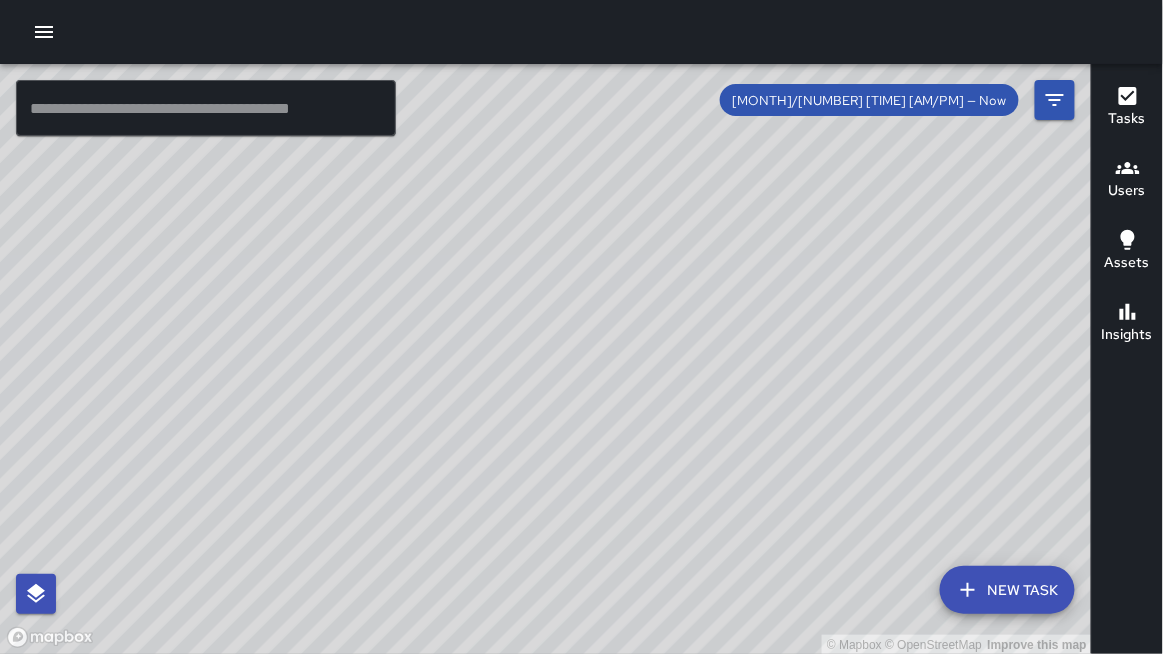 click on "© Mapbox   © OpenStreetMap   Improve this map" at bounding box center (546, 359) 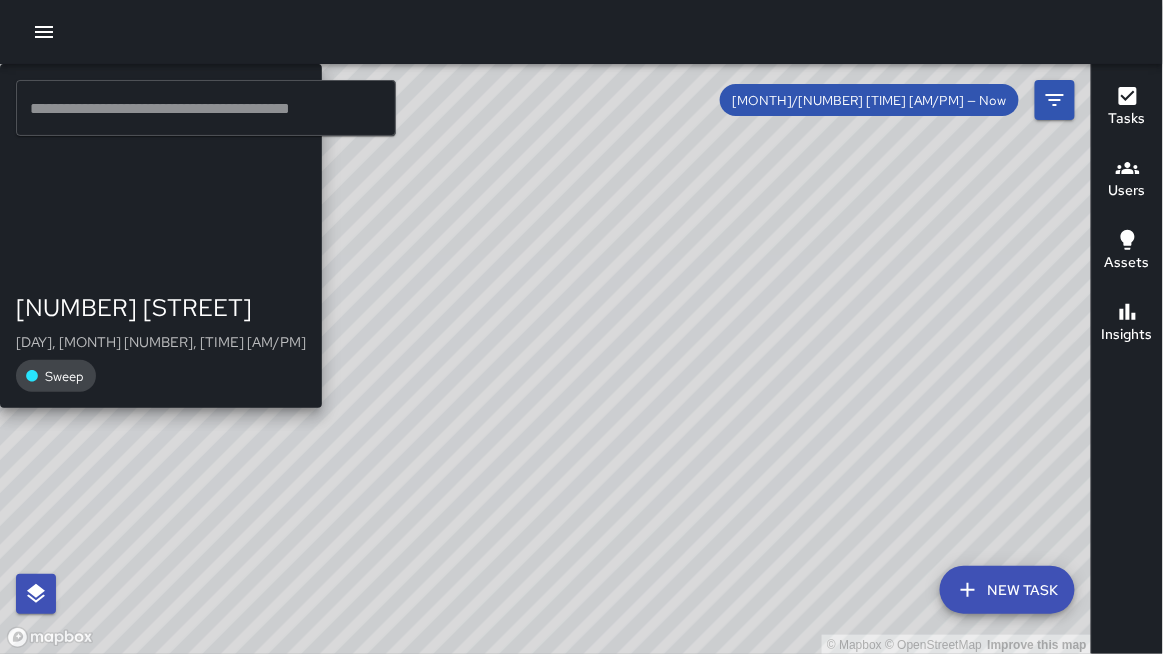 drag, startPoint x: 550, startPoint y: 301, endPoint x: 633, endPoint y: 222, distance: 114.58621 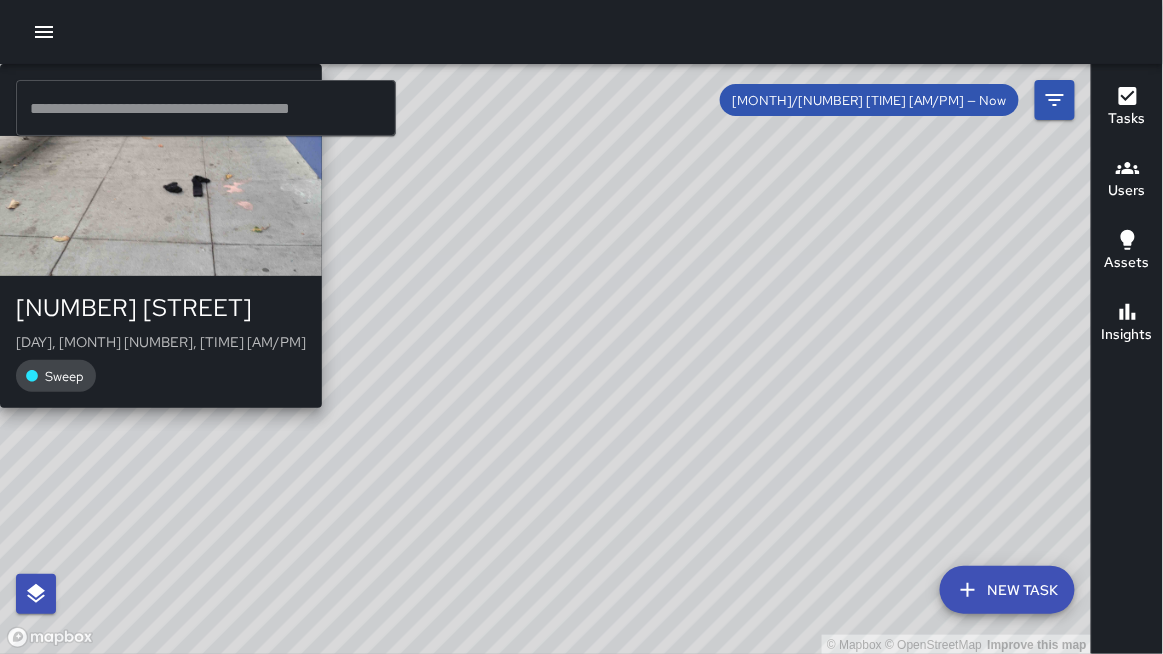 click on "© Mapbox   © OpenStreetMap   Improve this map BF Brenda Flores 1049 Howard Street Thu, Aug 7, 6:52 AM Sweep" at bounding box center (546, 359) 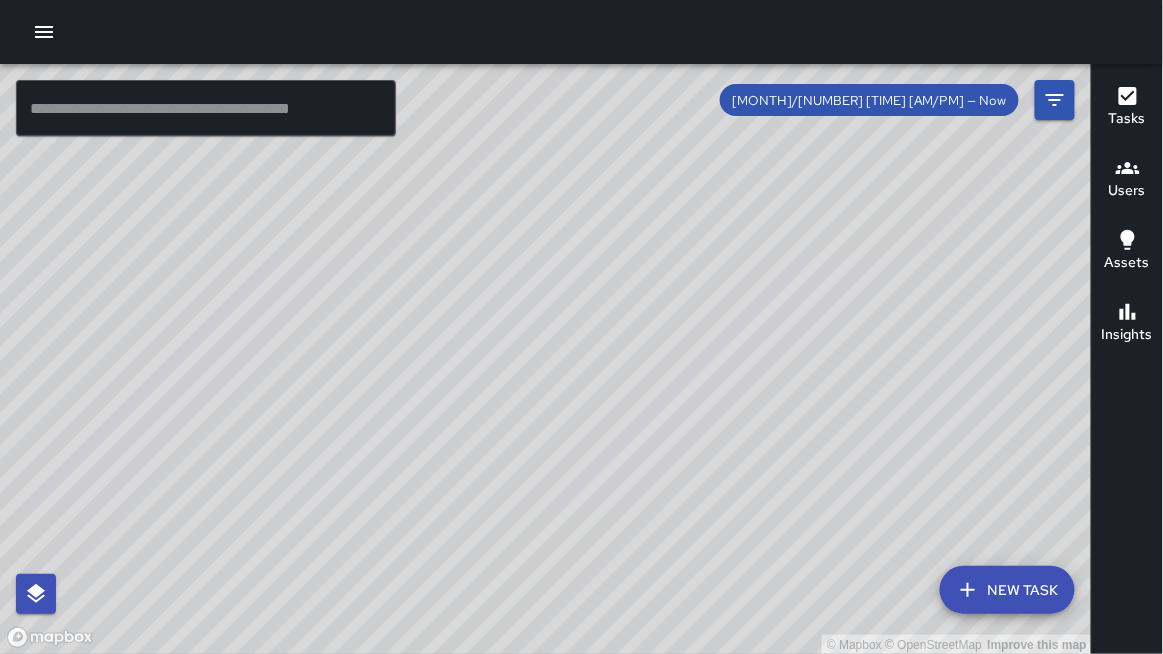 drag, startPoint x: 399, startPoint y: 209, endPoint x: 346, endPoint y: 187, distance: 57.384666 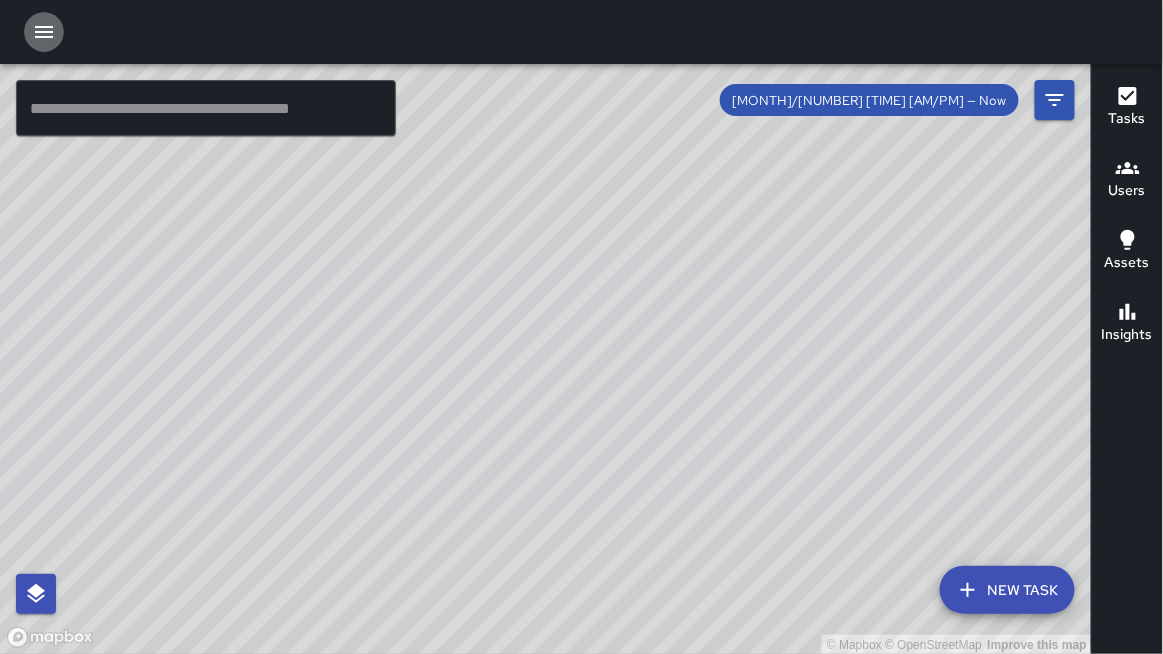 click 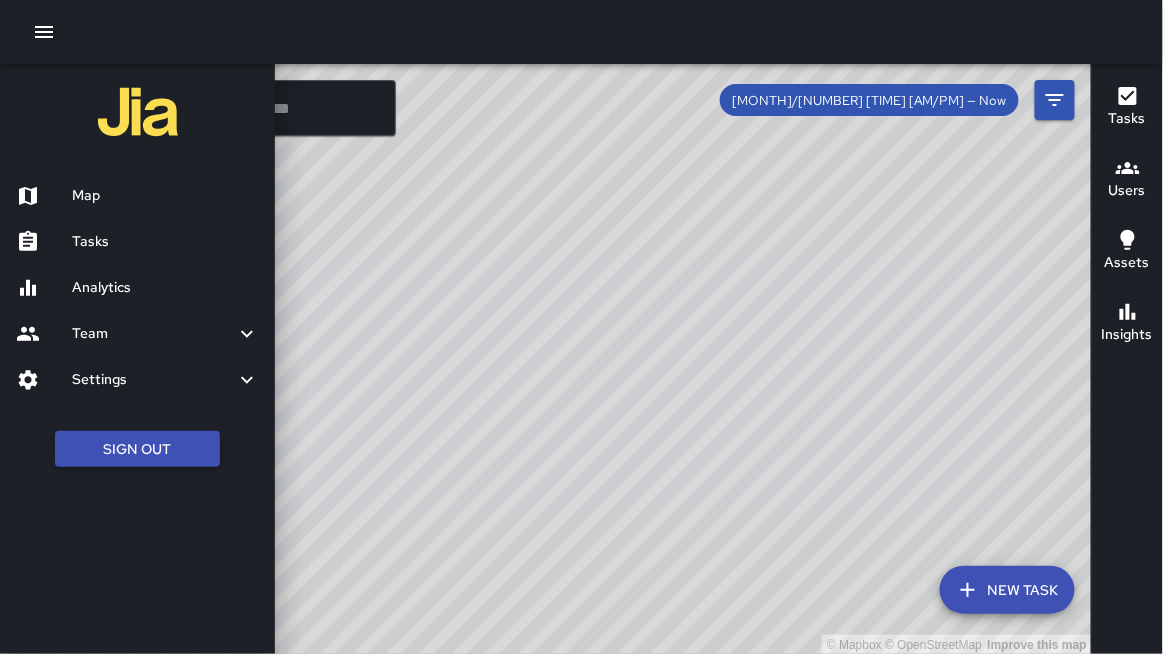 click on "Map" at bounding box center (165, 196) 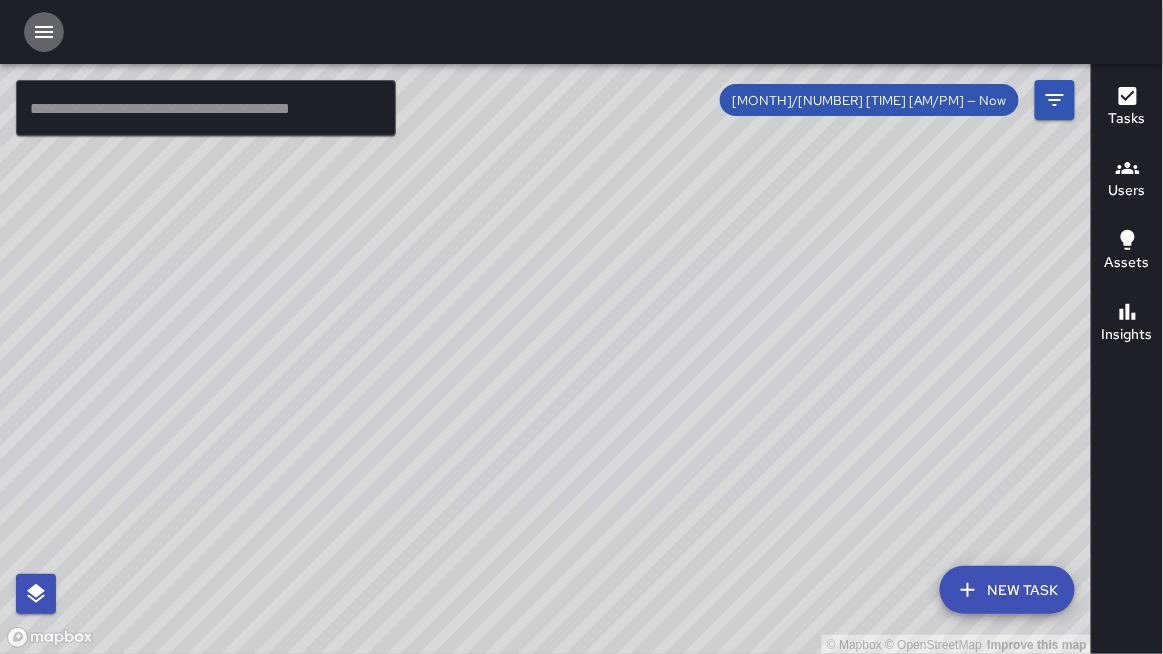 click 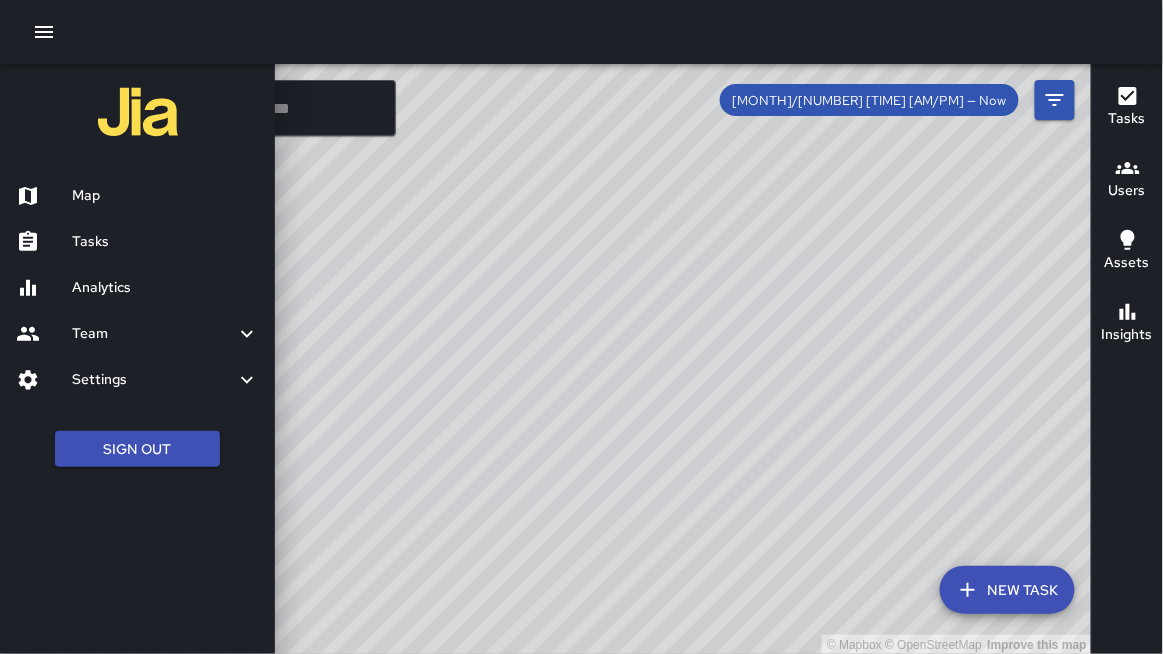 click on "Team" at bounding box center [153, 334] 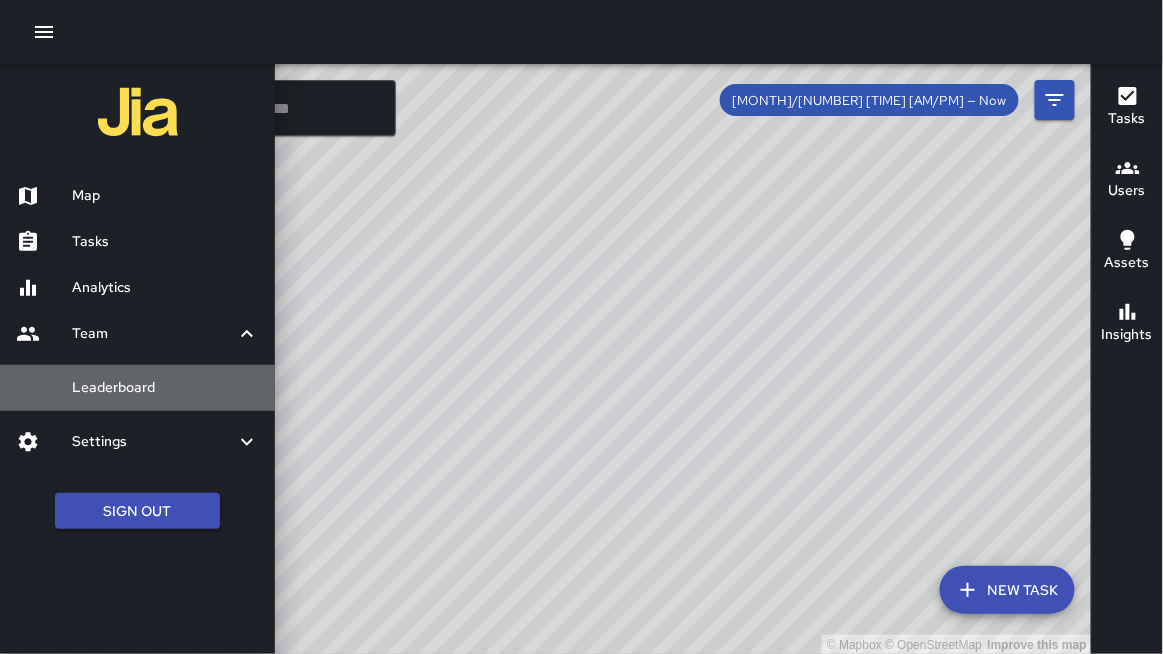 click on "Leaderboard" at bounding box center [165, 388] 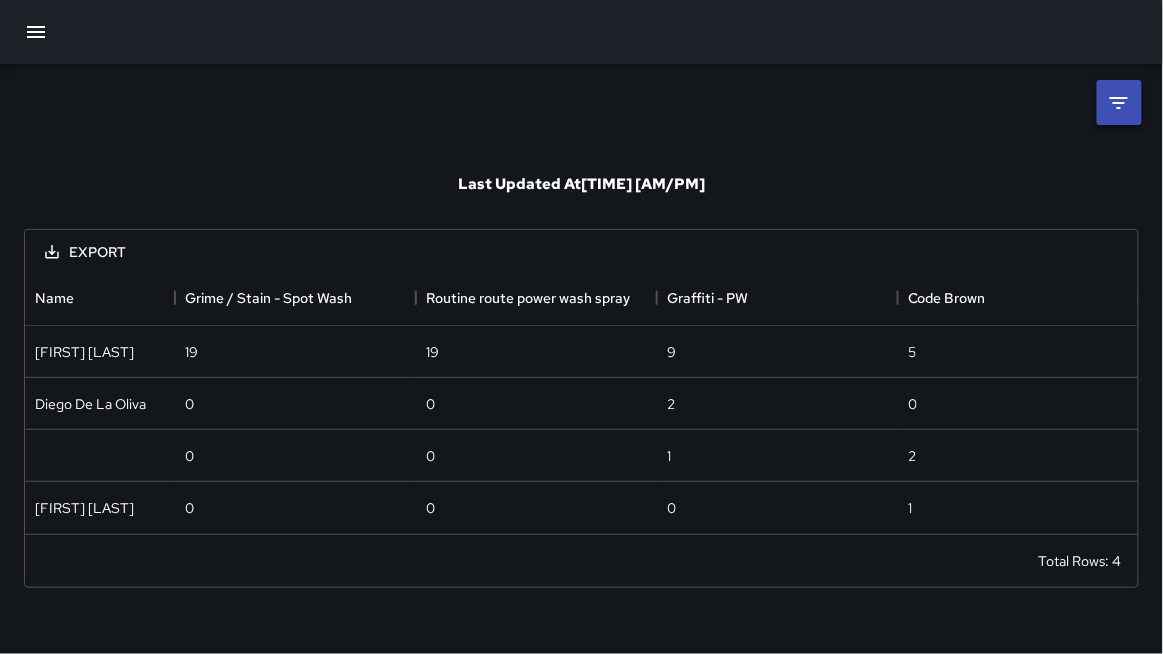 scroll, scrollTop: 0, scrollLeft: 1, axis: horizontal 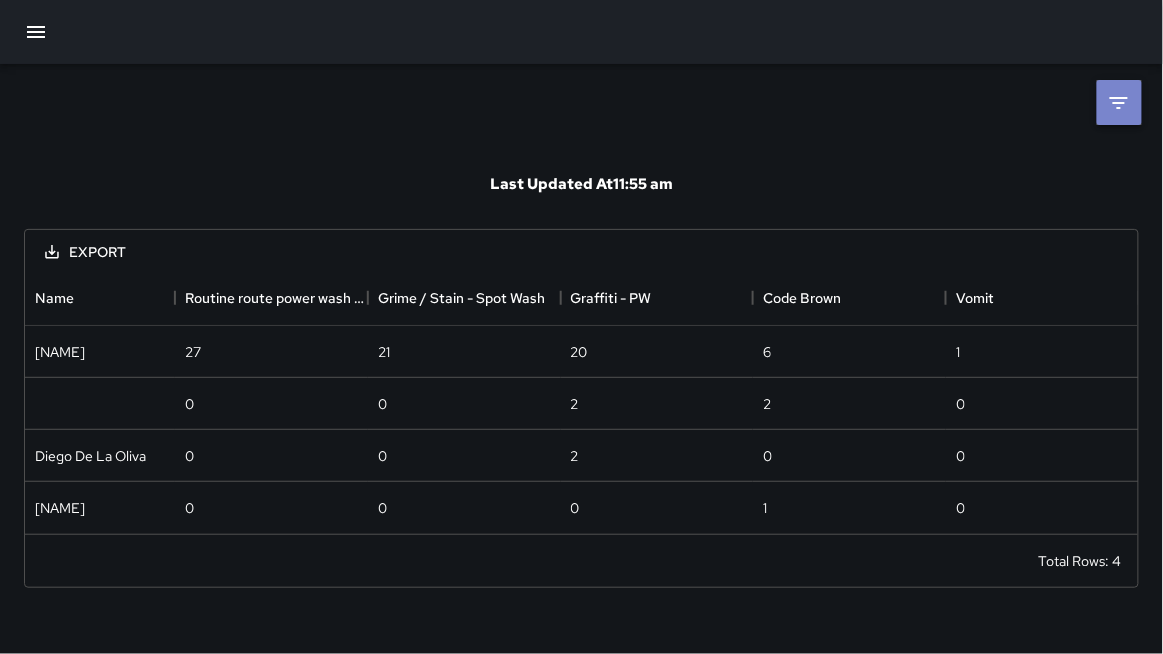 click 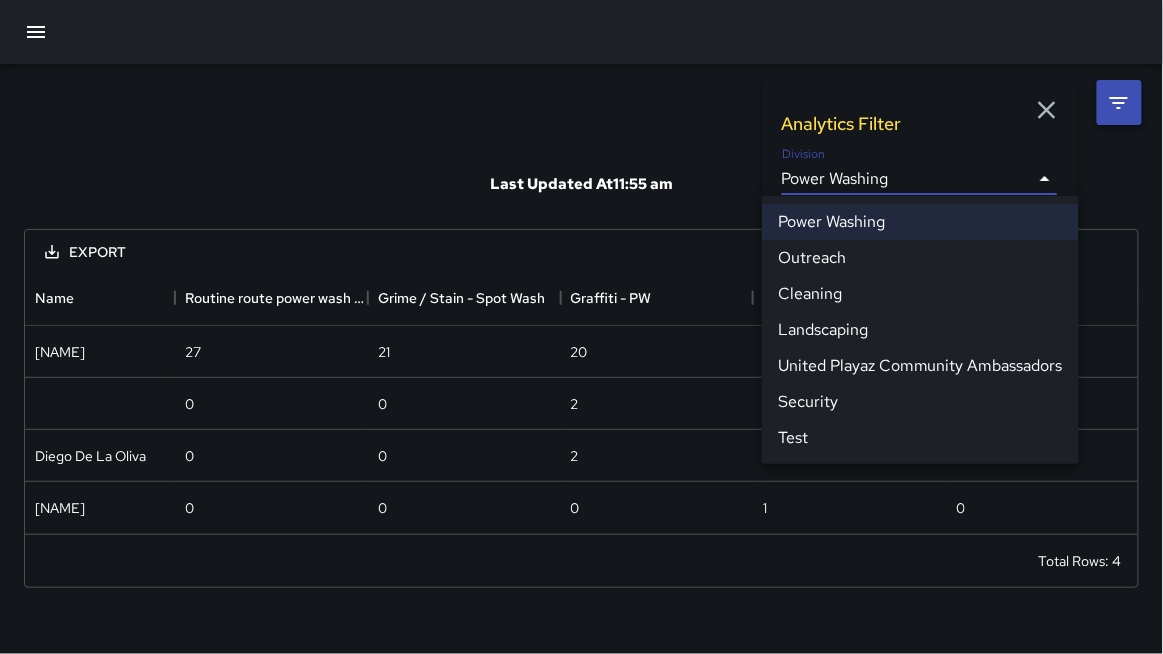 click on "**********" at bounding box center [581, 327] 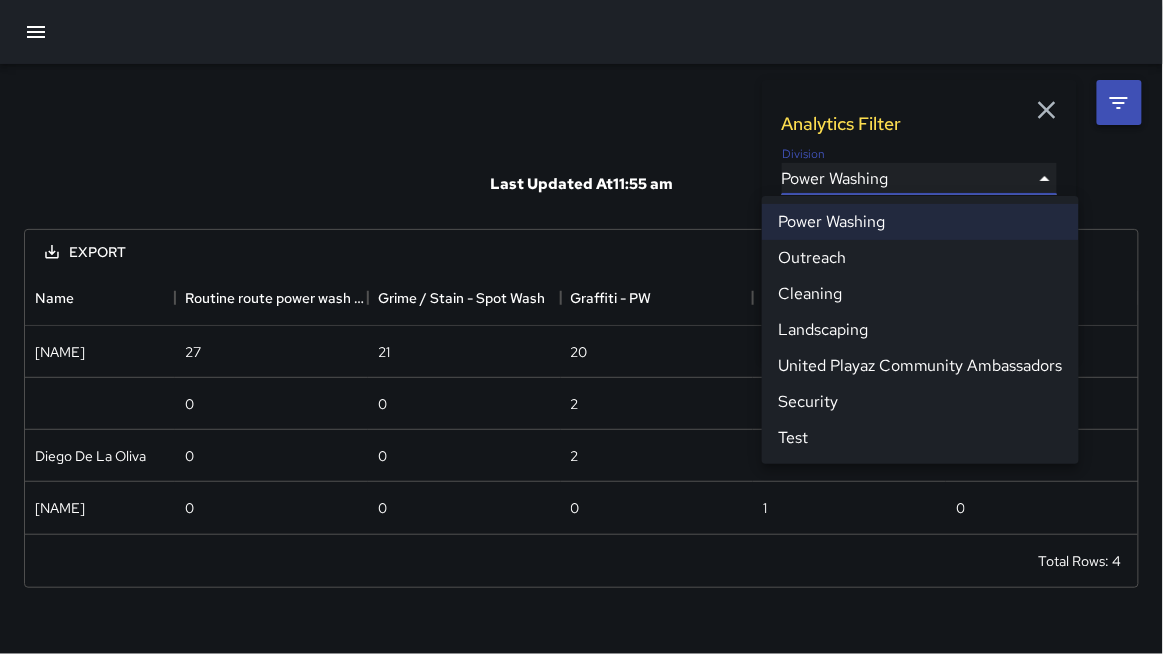 type on "**********" 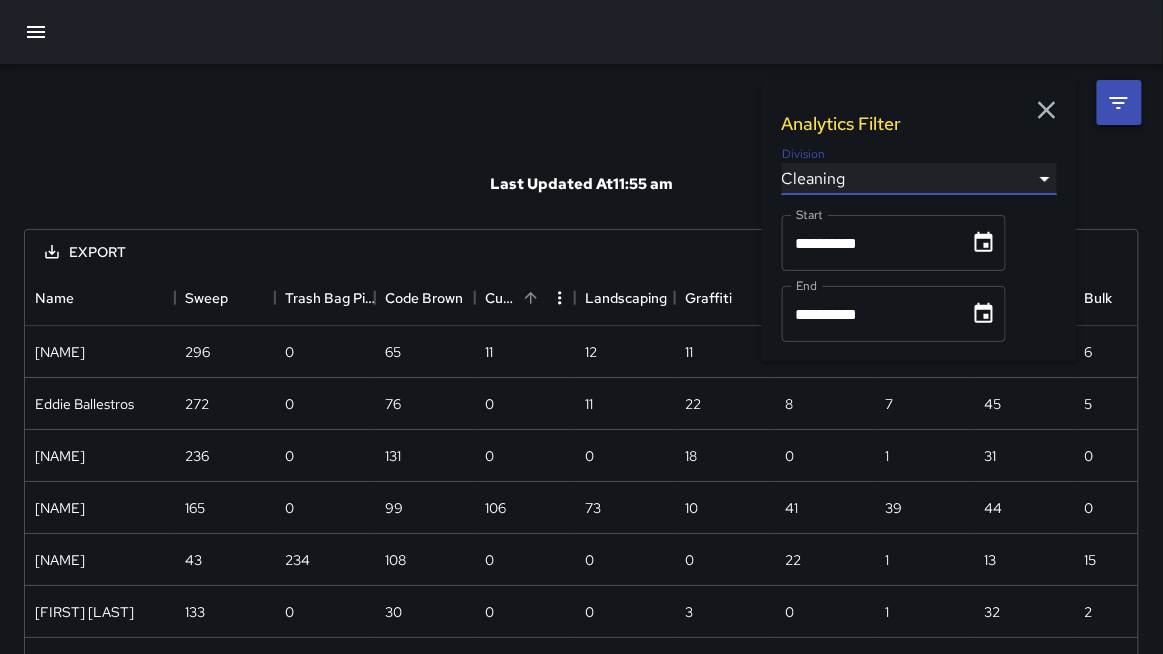 scroll, scrollTop: 1, scrollLeft: 1, axis: both 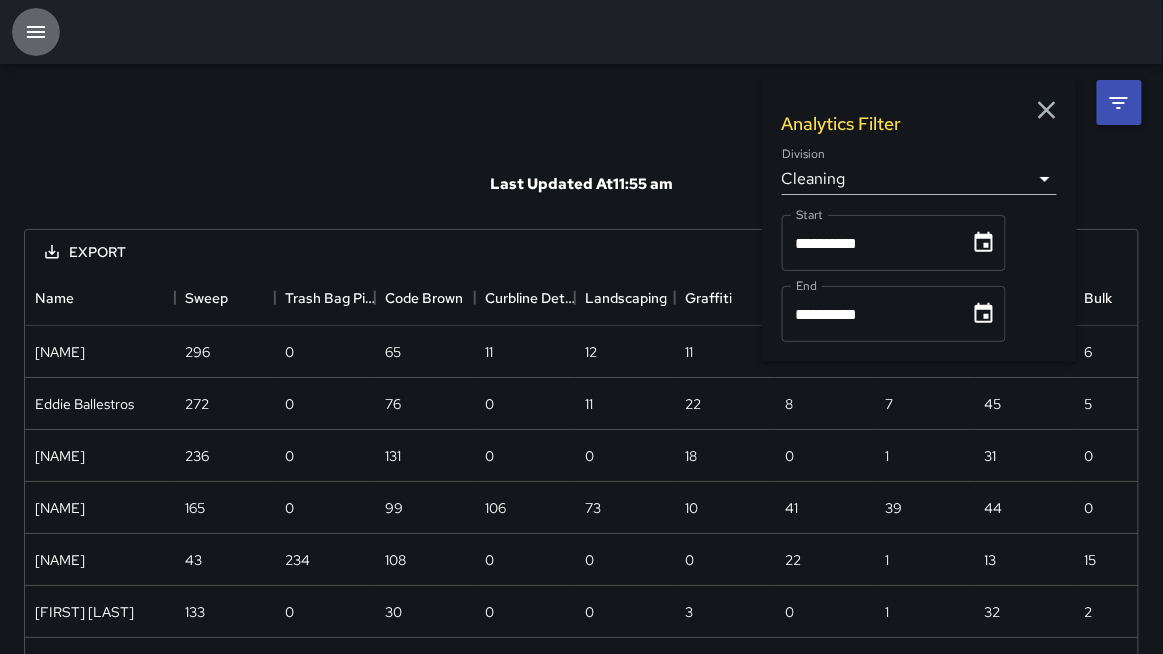 click 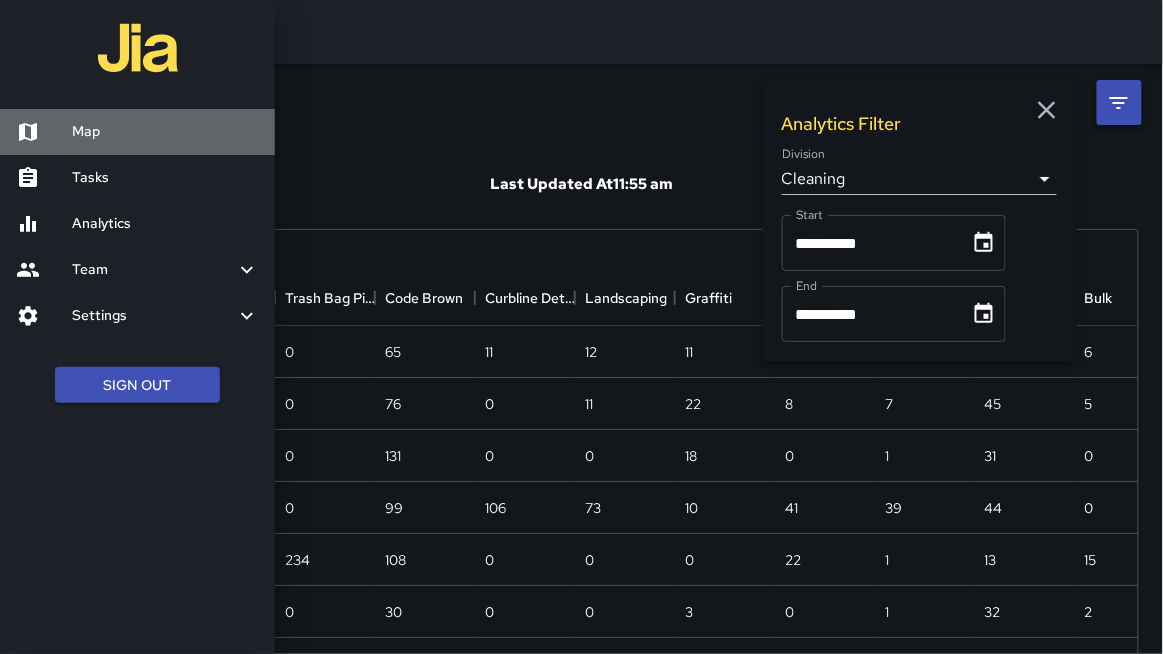 click on "Map" at bounding box center [165, 132] 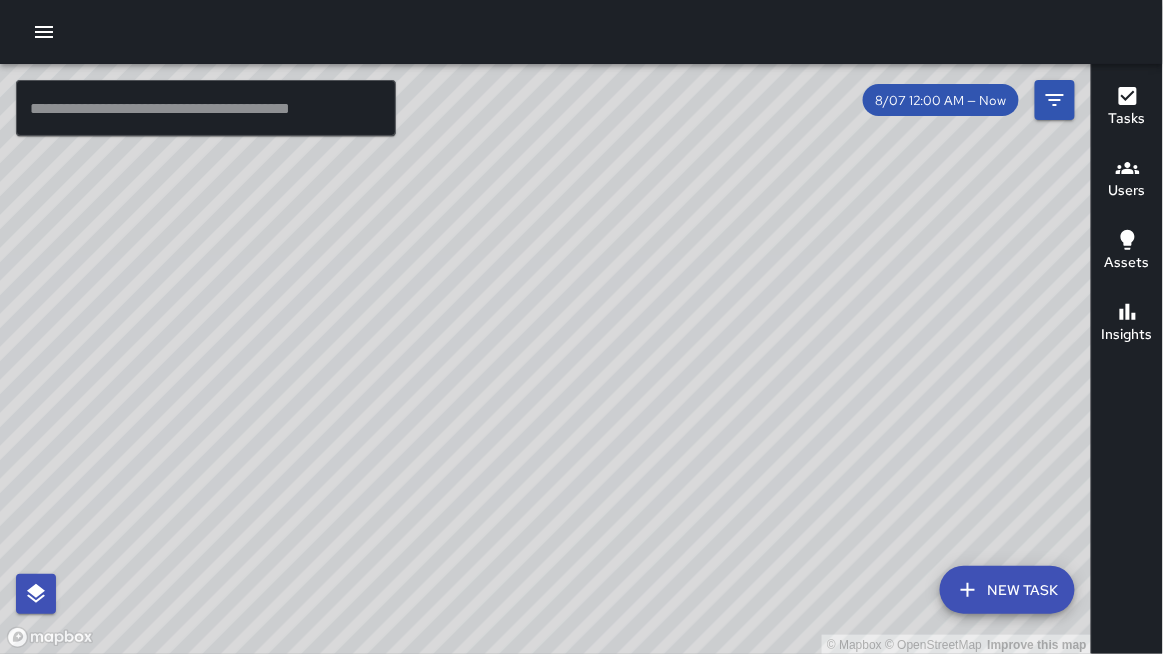drag, startPoint x: 298, startPoint y: 203, endPoint x: 319, endPoint y: 209, distance: 21.84033 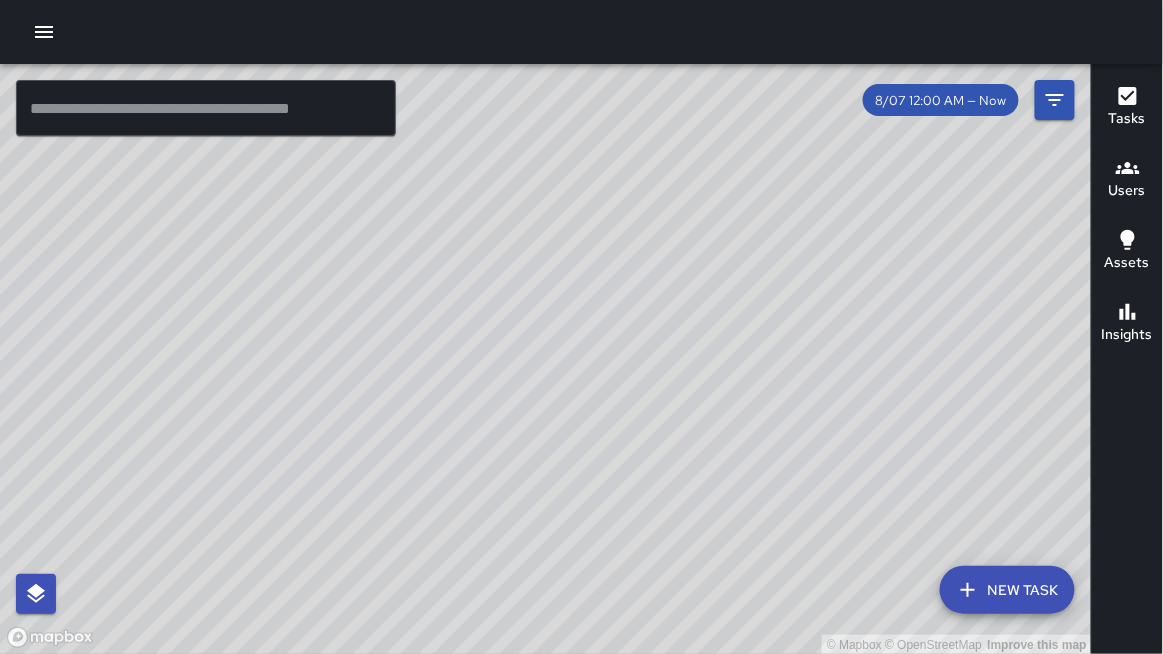 drag, startPoint x: 321, startPoint y: 218, endPoint x: 344, endPoint y: 267, distance: 54.129475 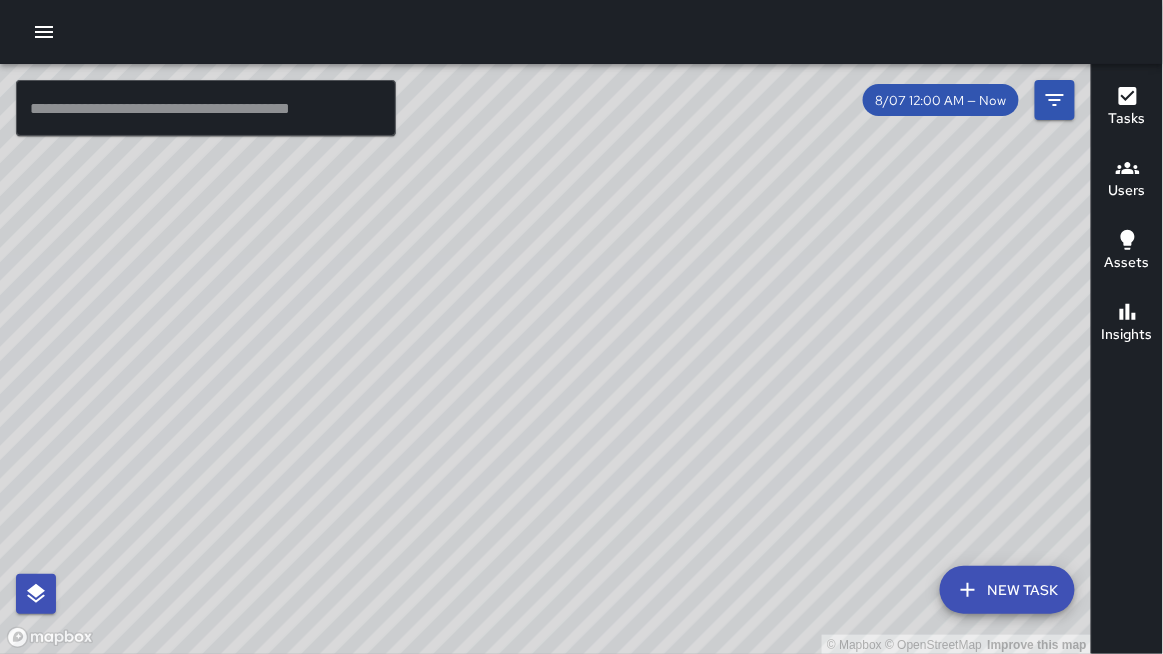 click on "© Mapbox   © OpenStreetMap   Improve this map" at bounding box center [546, 359] 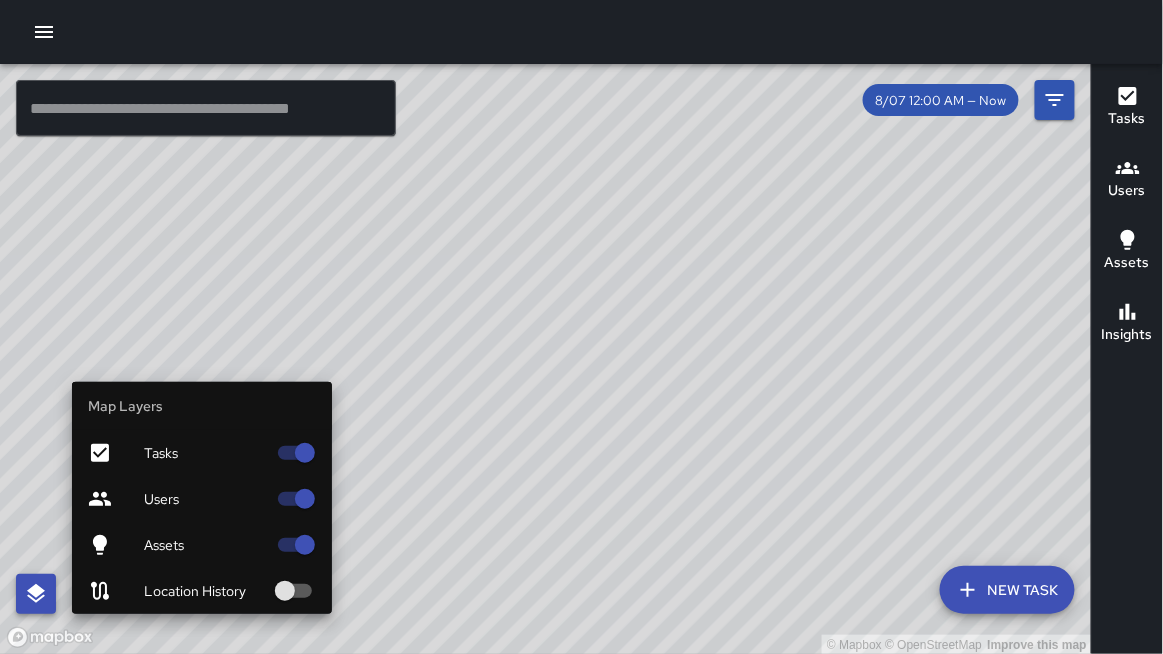 click at bounding box center [36, 594] 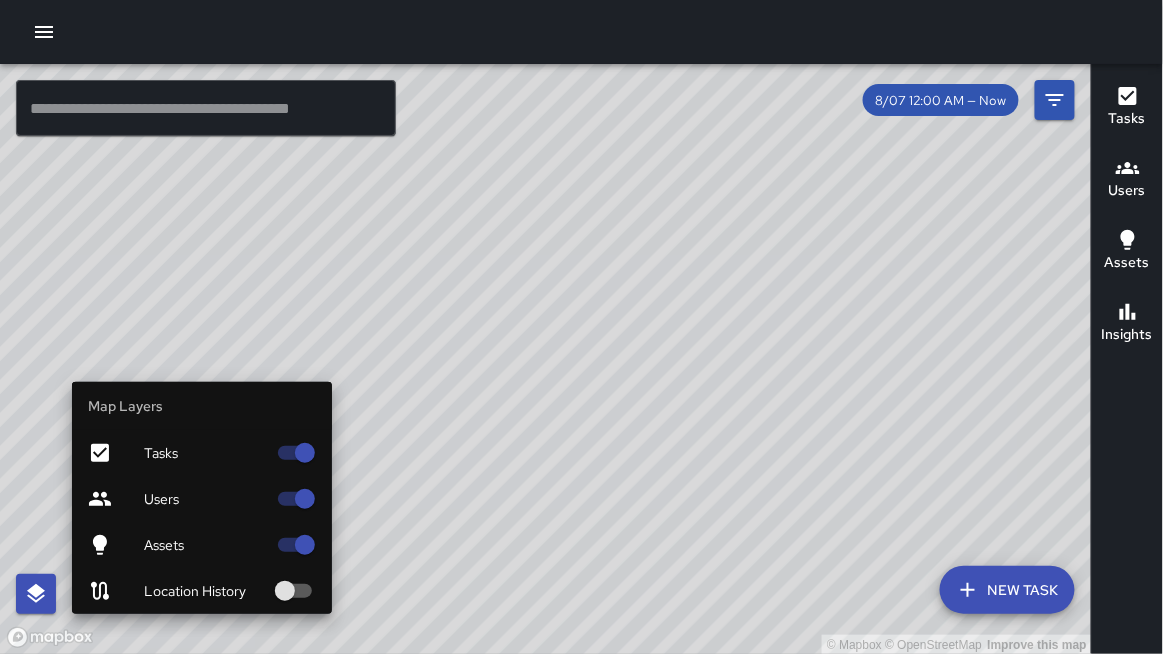 click on "Assets" at bounding box center [205, 545] 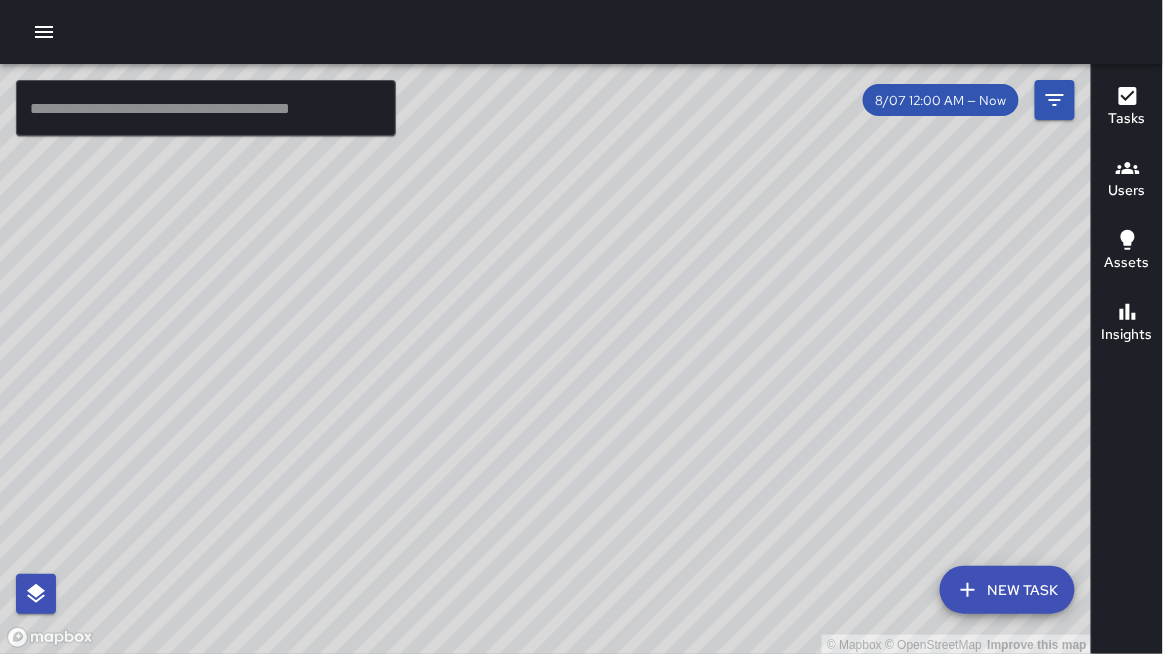 drag, startPoint x: 523, startPoint y: 216, endPoint x: 633, endPoint y: 409, distance: 222.14635 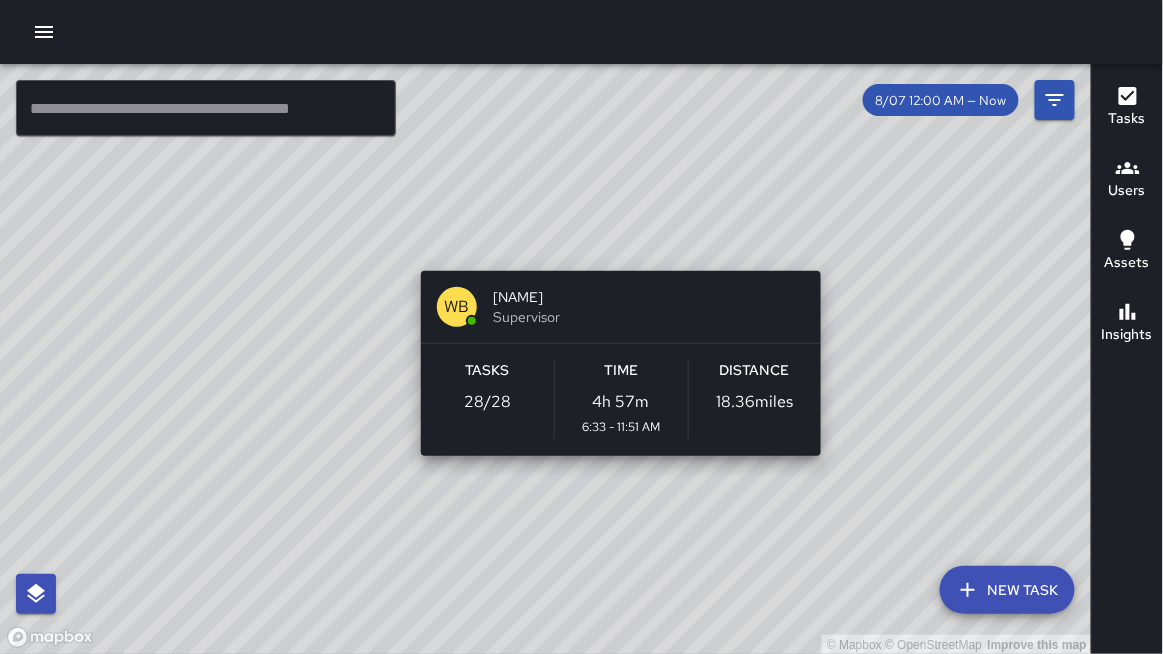 click on "© Mapbox   © OpenStreetMap   Improve this map [NAME] Supervisor Tasks 28  /  28 Time 4h 57m 6:33 - 11:51 AM Distance 18.36  miles" at bounding box center (546, 359) 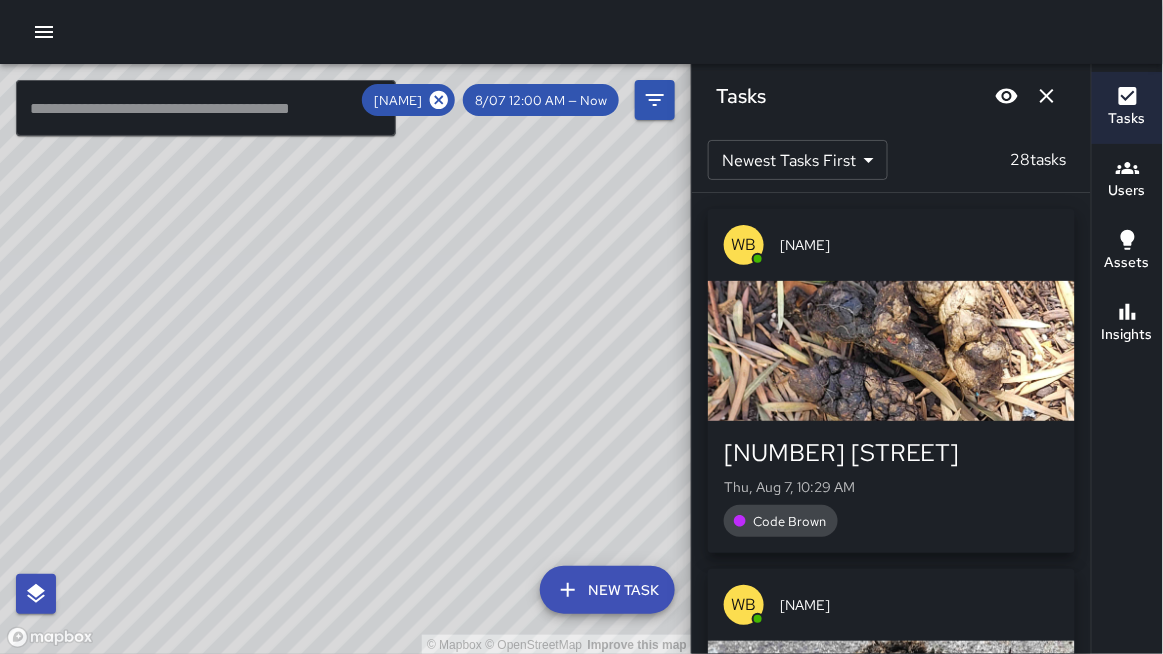 drag, startPoint x: 438, startPoint y: 458, endPoint x: 488, endPoint y: 359, distance: 110.909874 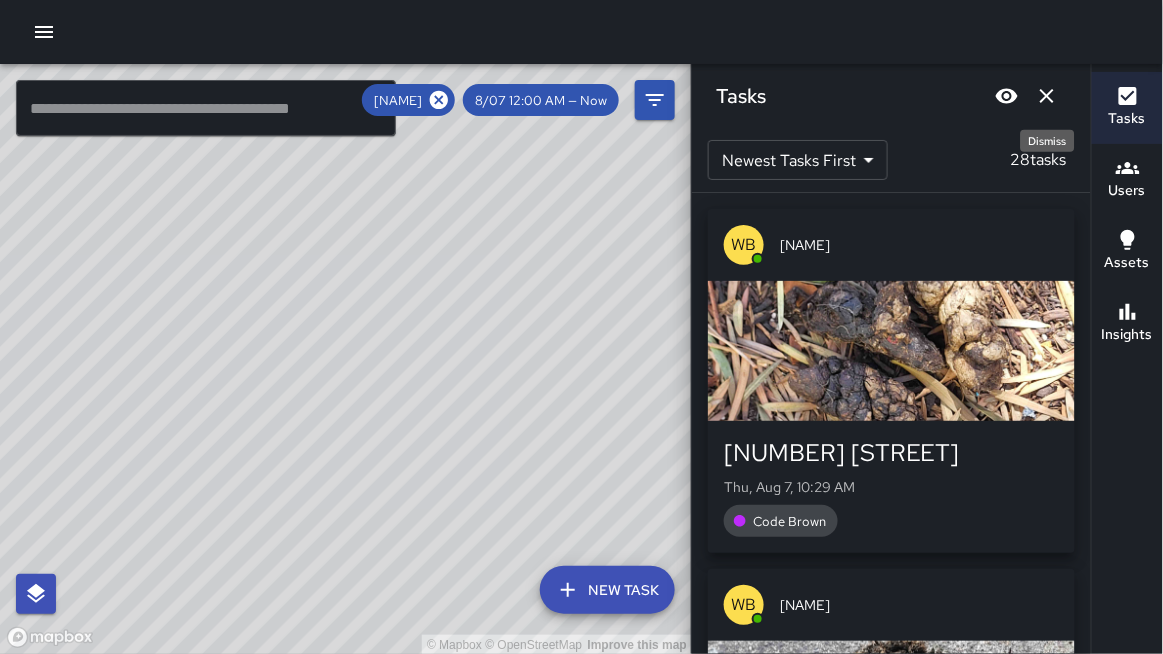 click 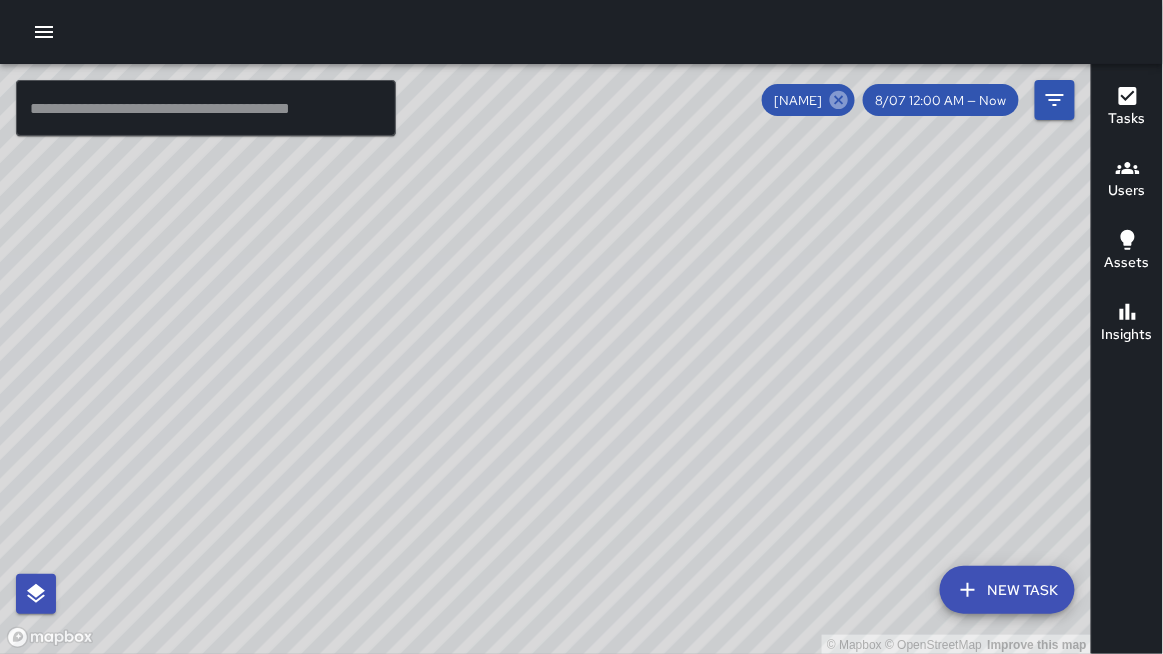 click 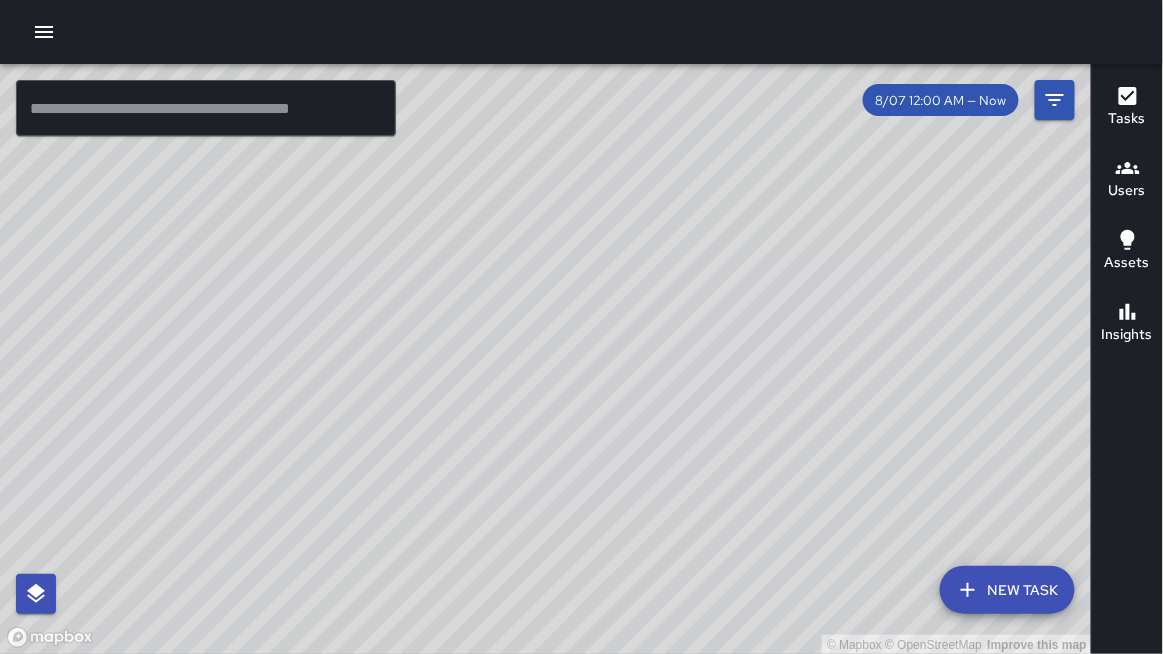 drag, startPoint x: 586, startPoint y: 230, endPoint x: 372, endPoint y: 162, distance: 224.54398 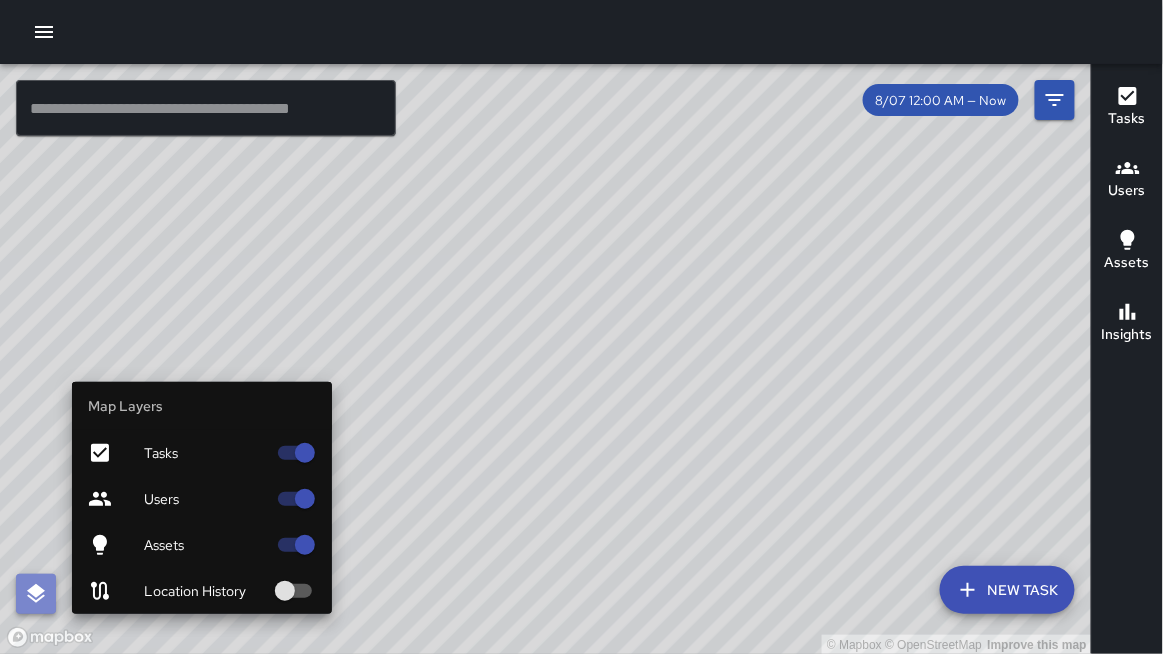 click 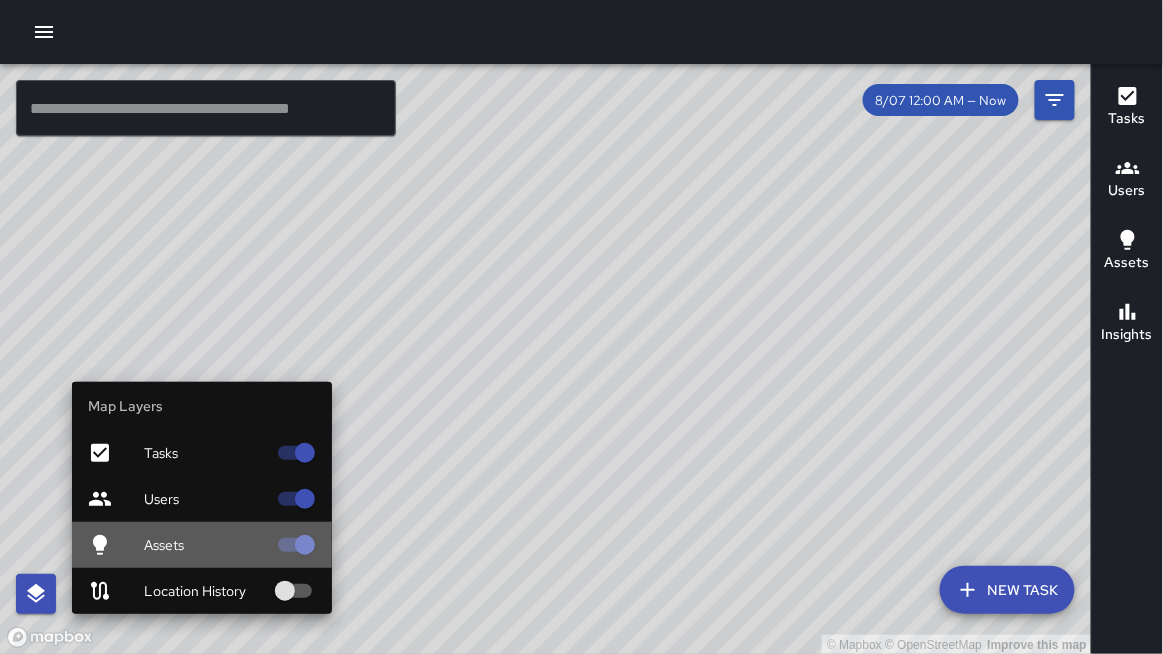 click on "Assets" at bounding box center [205, 545] 